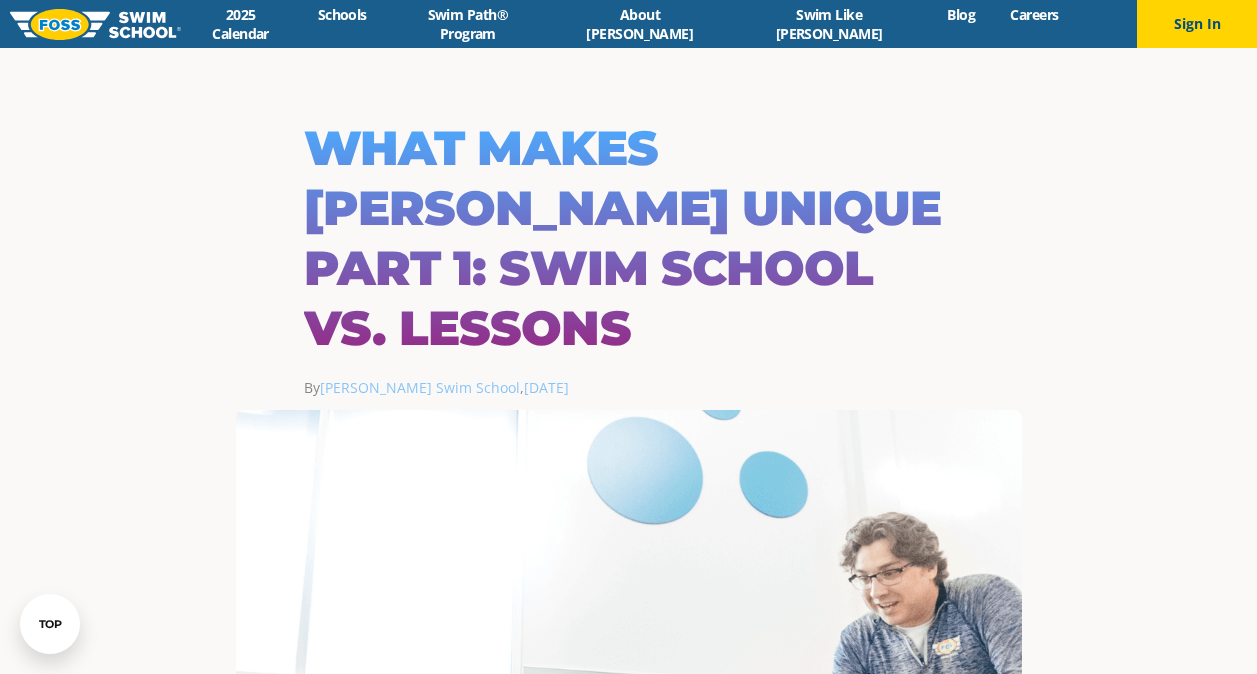 scroll, scrollTop: 900, scrollLeft: 0, axis: vertical 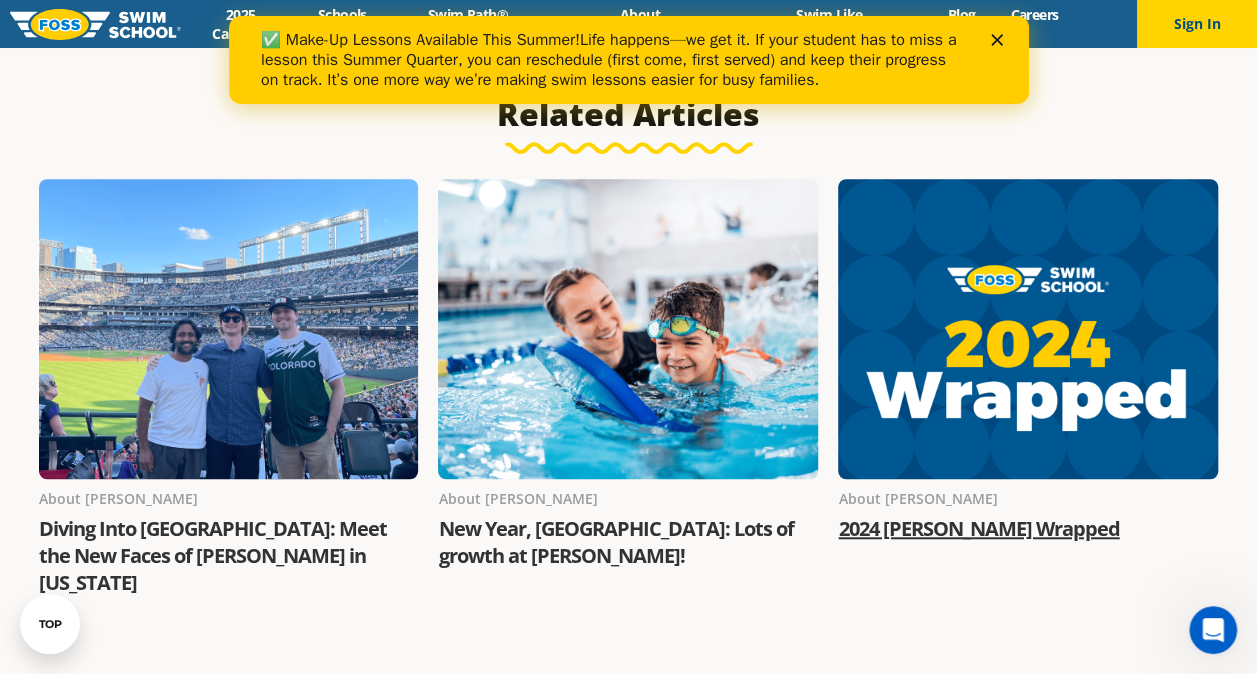 click on "2024 FOSS Wrapped" at bounding box center (978, 528) 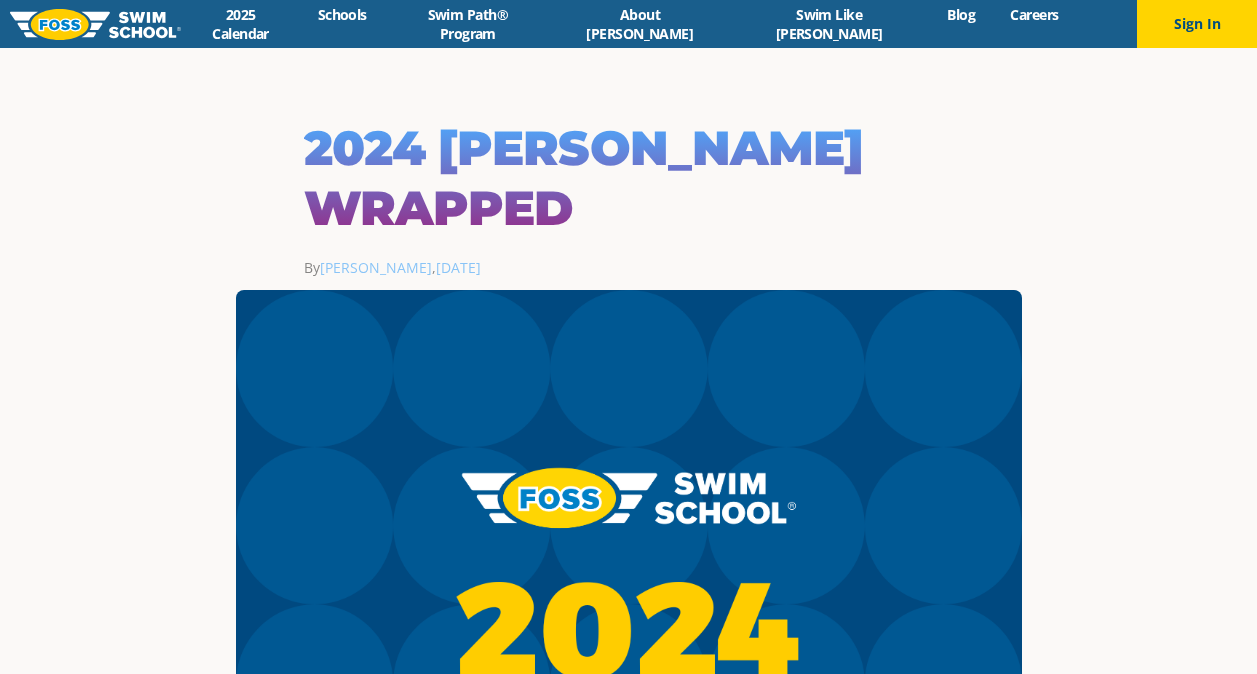 scroll, scrollTop: 458, scrollLeft: 0, axis: vertical 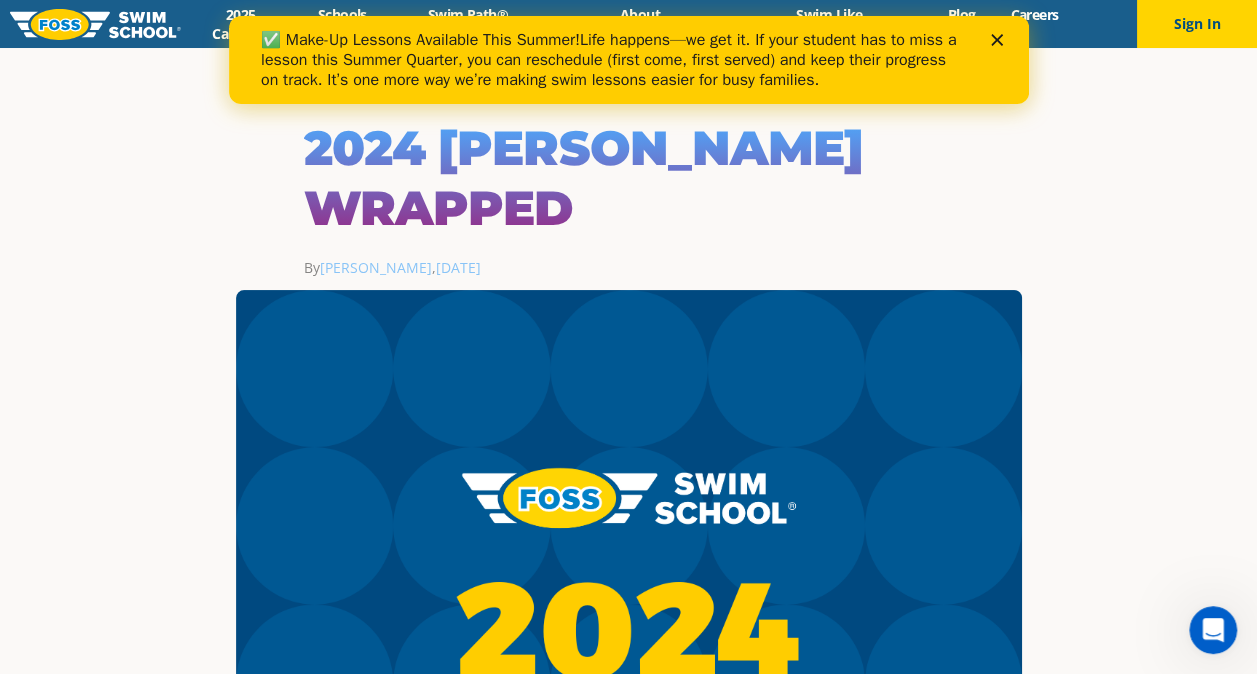 click 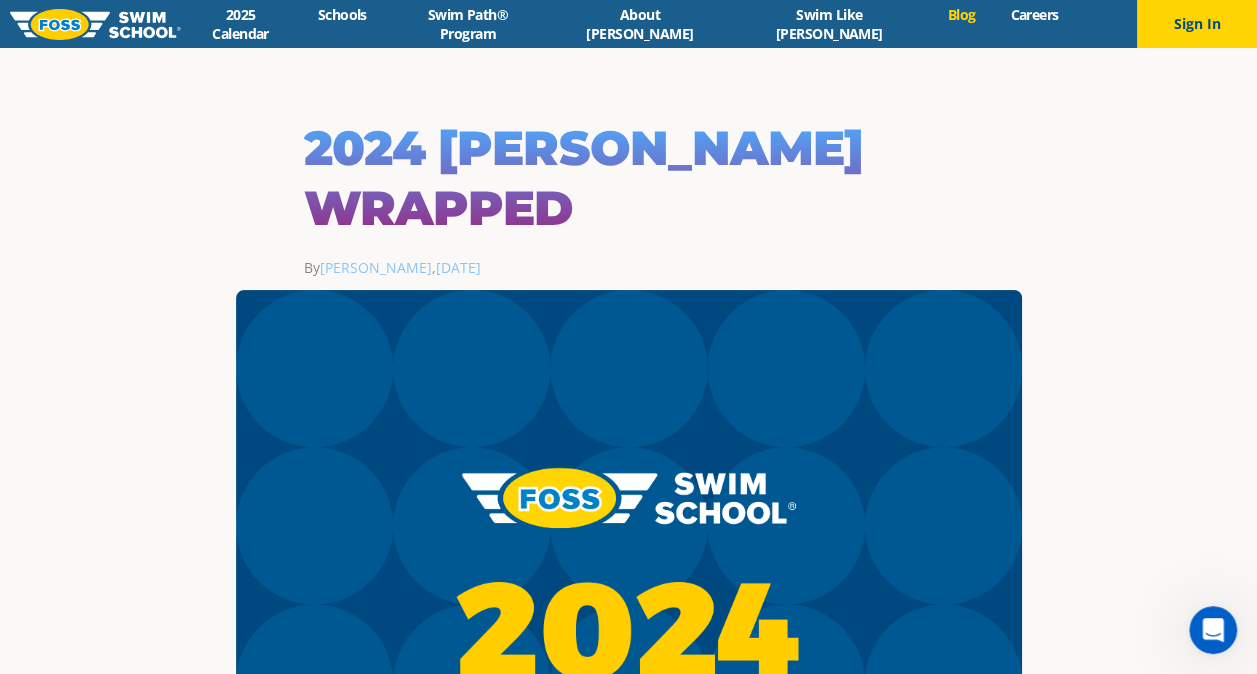 click on "Blog" at bounding box center (961, 14) 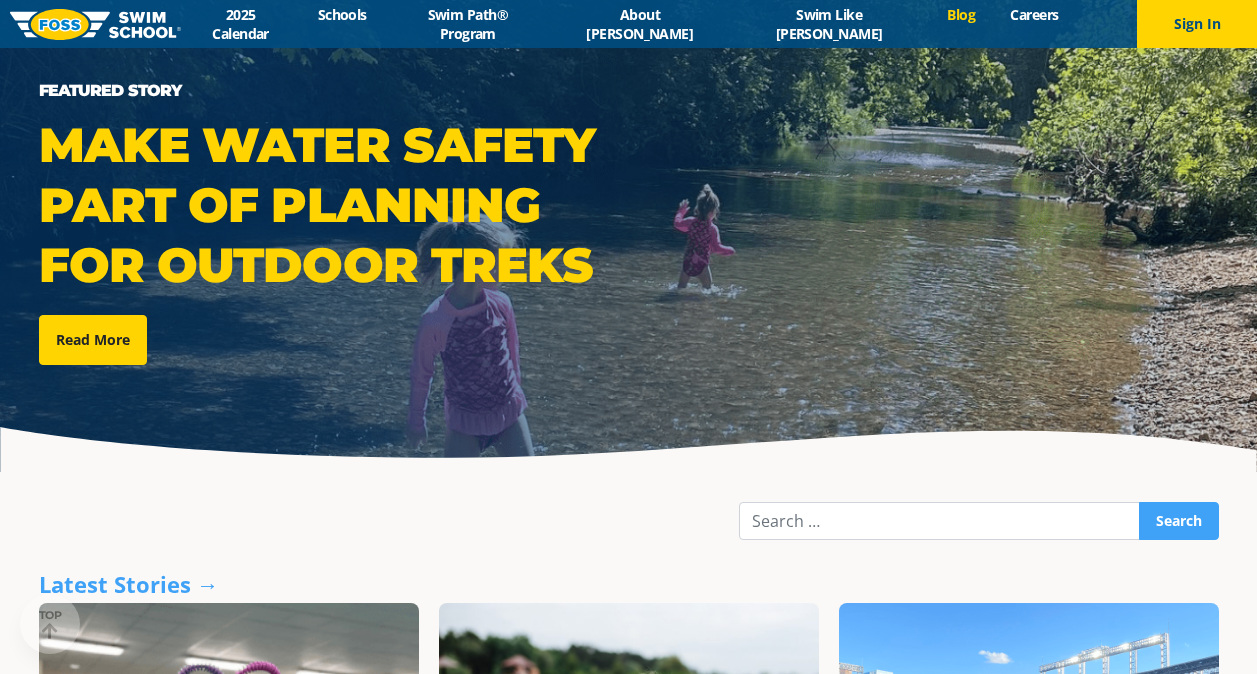 scroll, scrollTop: 600, scrollLeft: 0, axis: vertical 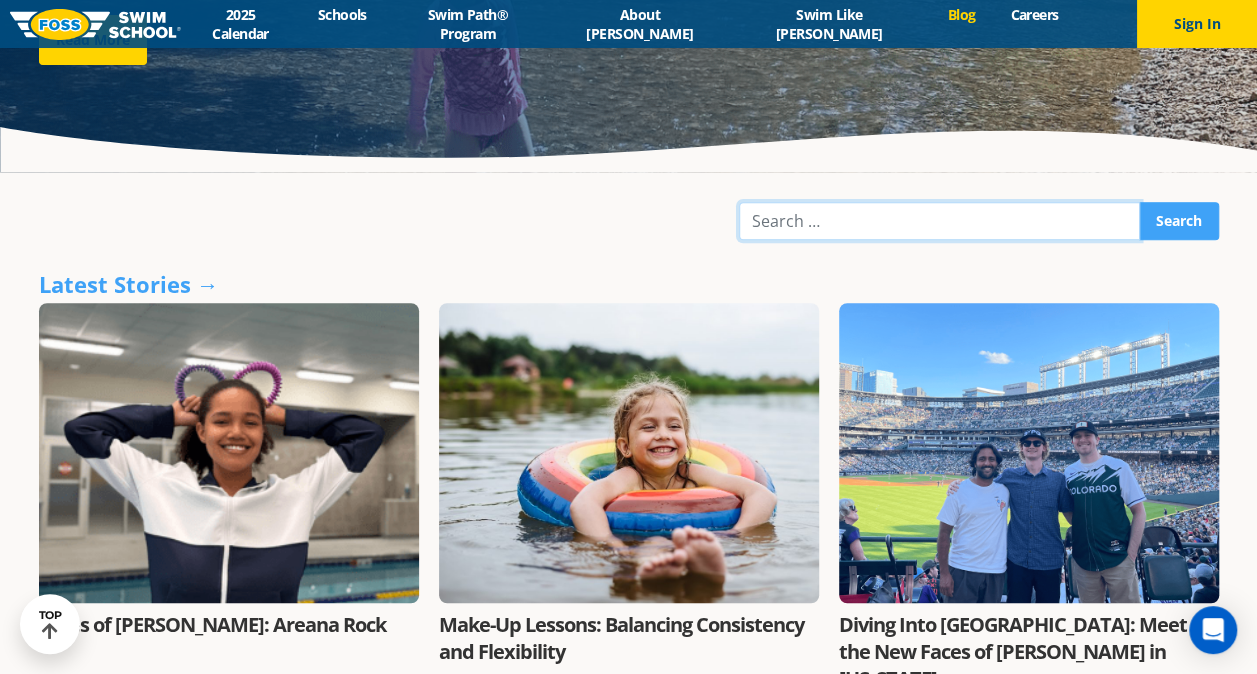 click on "Search" at bounding box center [939, 221] 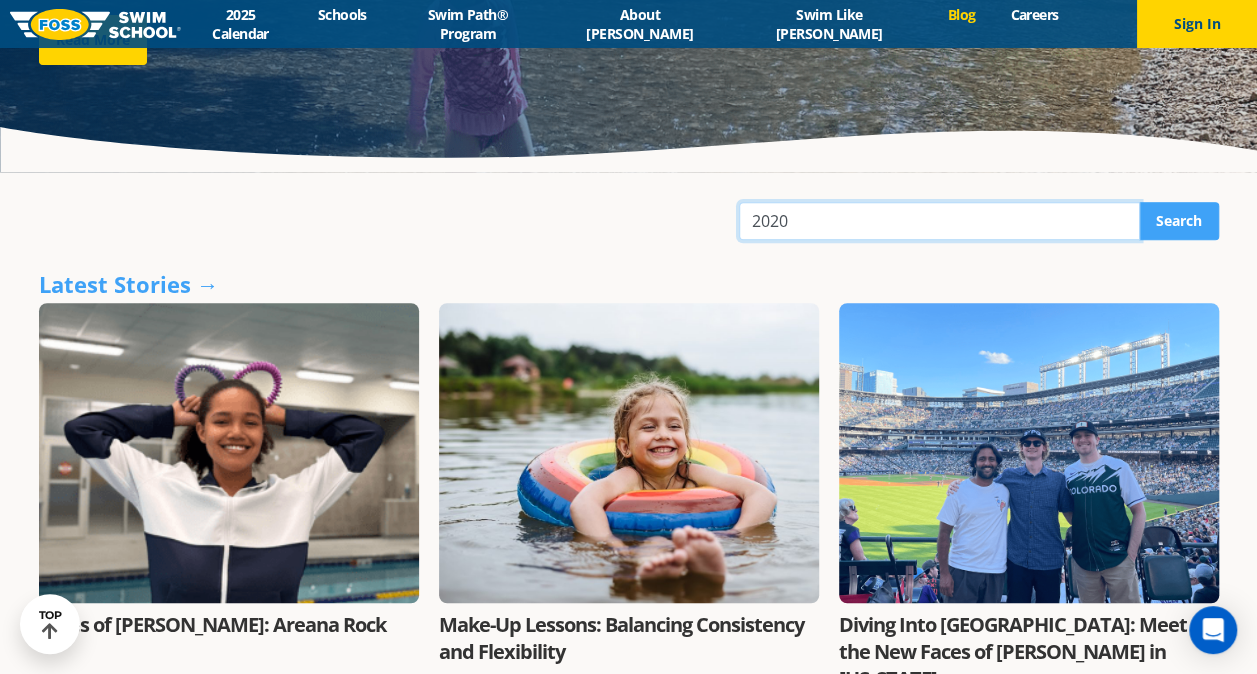 type on "2020" 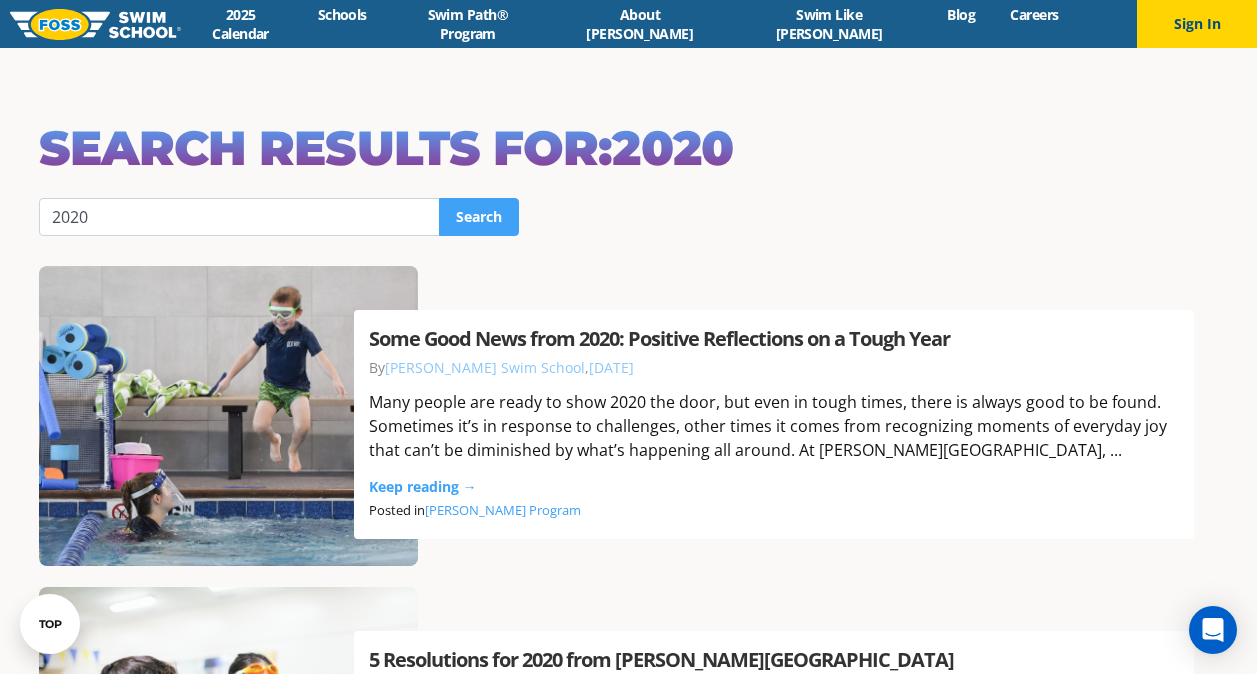 scroll, scrollTop: 200, scrollLeft: 0, axis: vertical 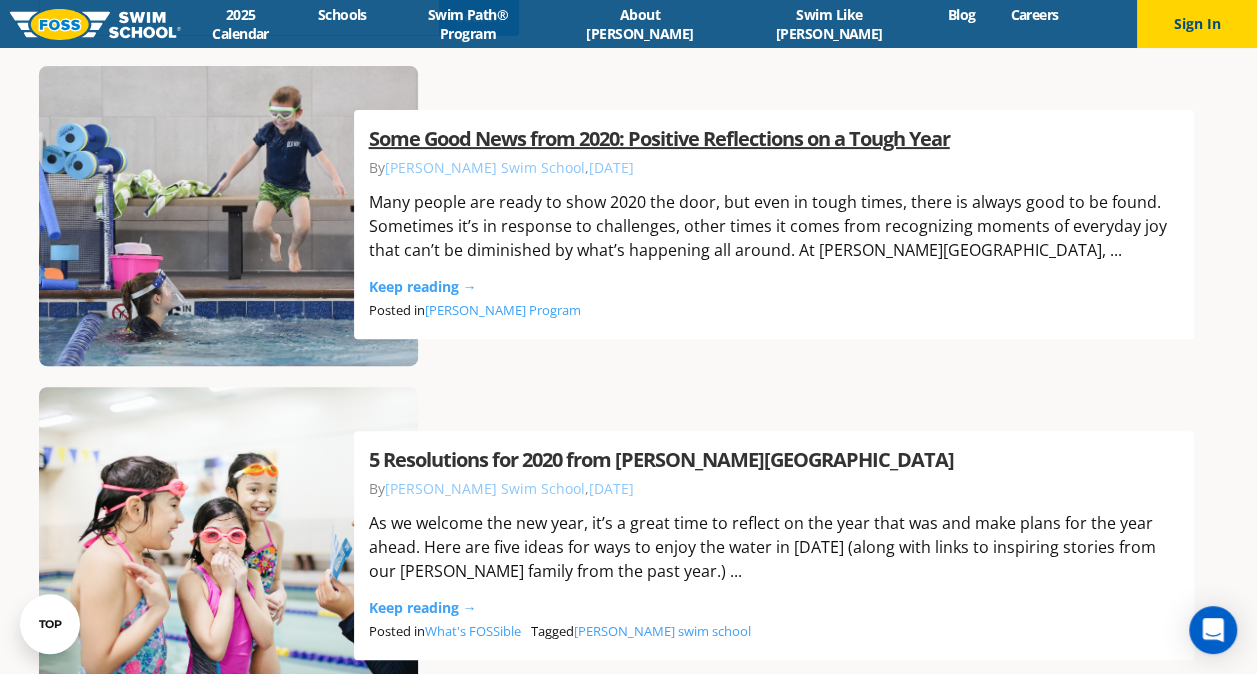click on "Some Good News from 2020: Positive Reflections on a Tough Year" at bounding box center (659, 138) 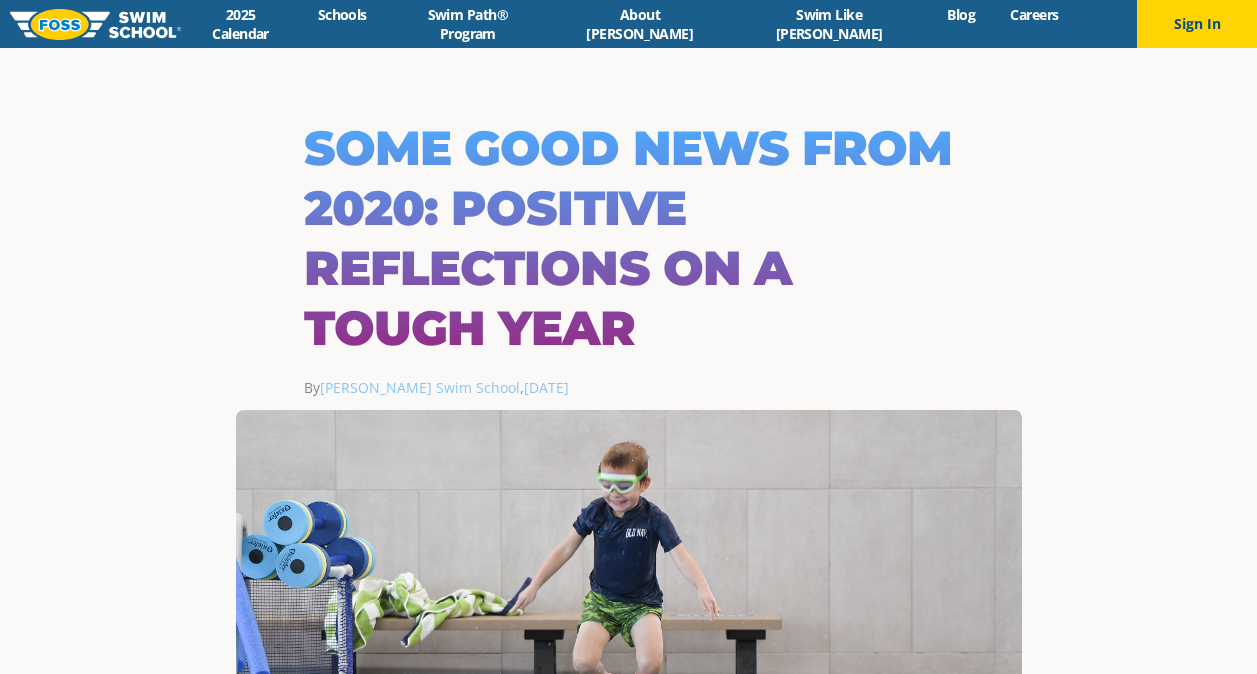 scroll, scrollTop: 695, scrollLeft: 0, axis: vertical 